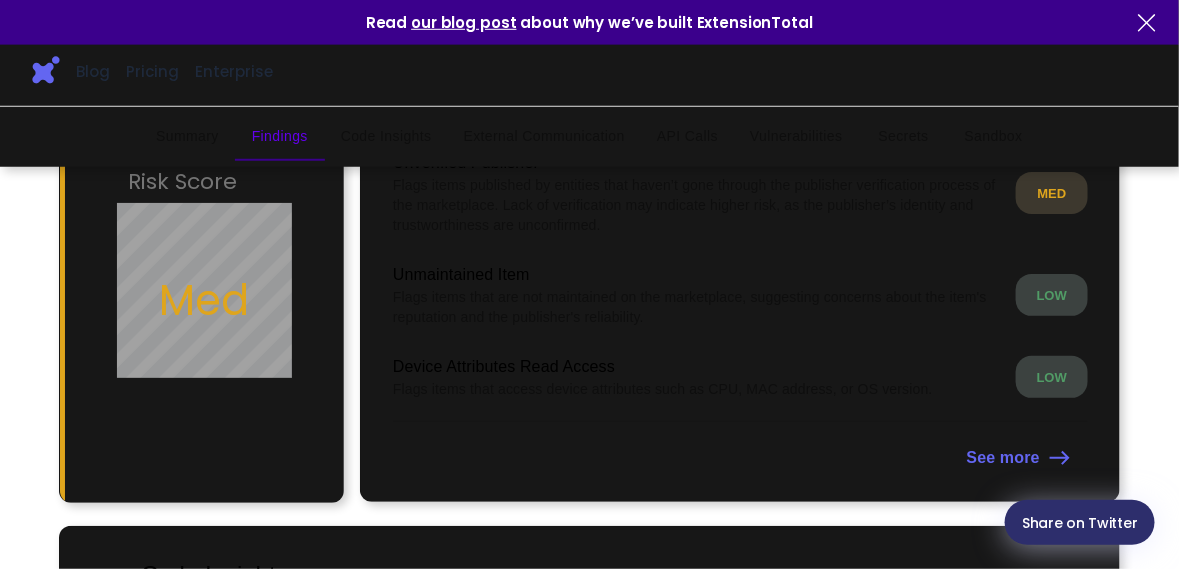 scroll, scrollTop: 288, scrollLeft: 0, axis: vertical 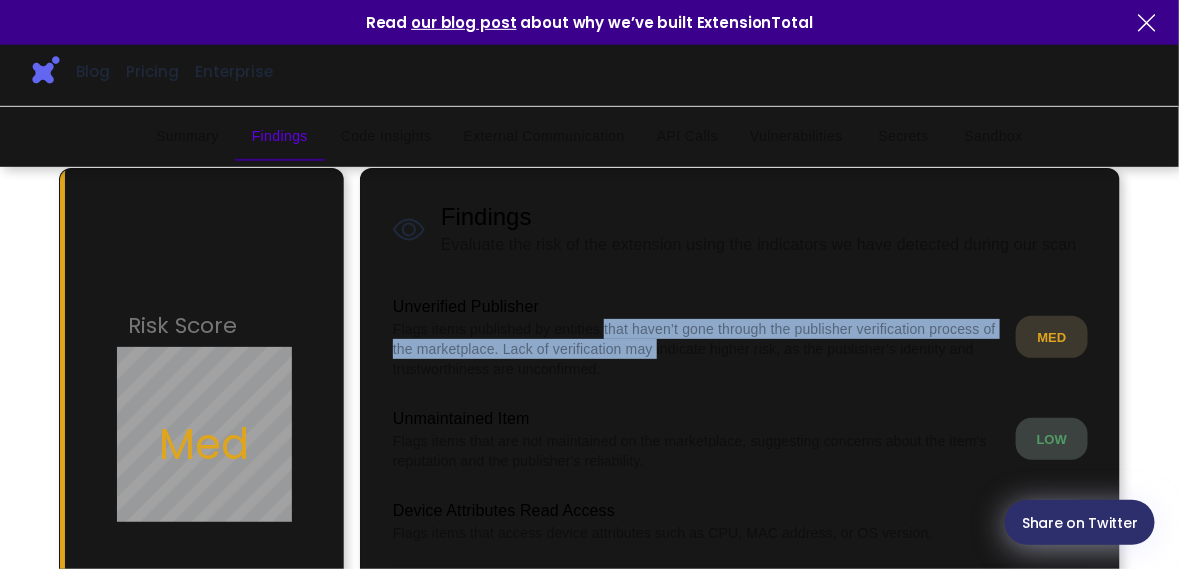 drag, startPoint x: 603, startPoint y: 334, endPoint x: 836, endPoint y: 335, distance: 233.00215 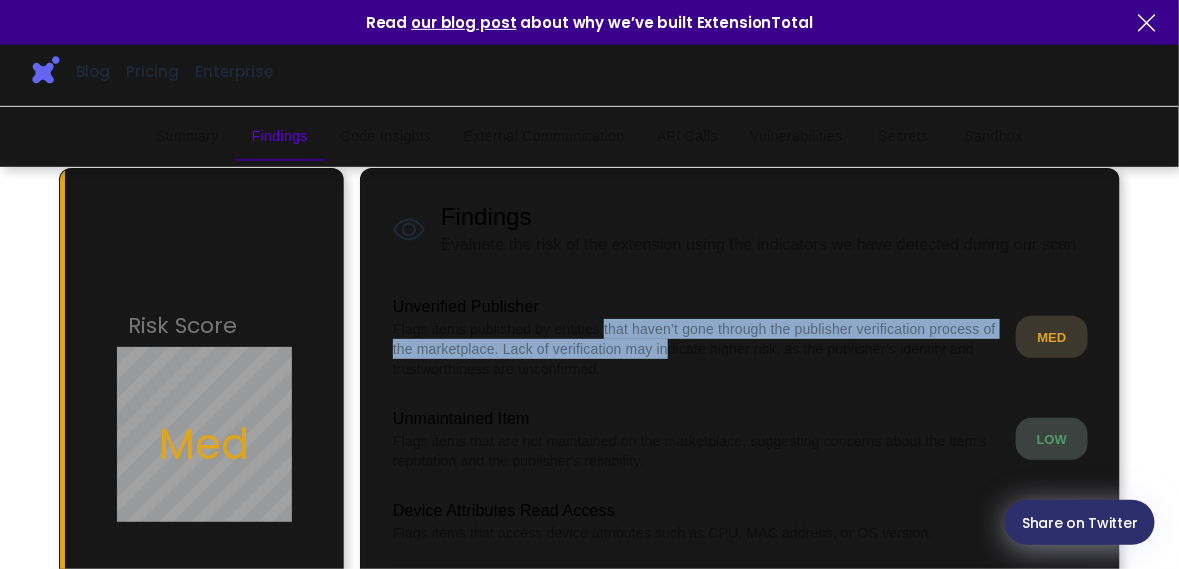 click on "Flags items published by entities that haven’t gone through the publisher verification process of the marketplace. Lack of verification may indicate higher risk, as the publisher’s identity and trustworthiness are unconfirmed." at bounding box center [696, 349] 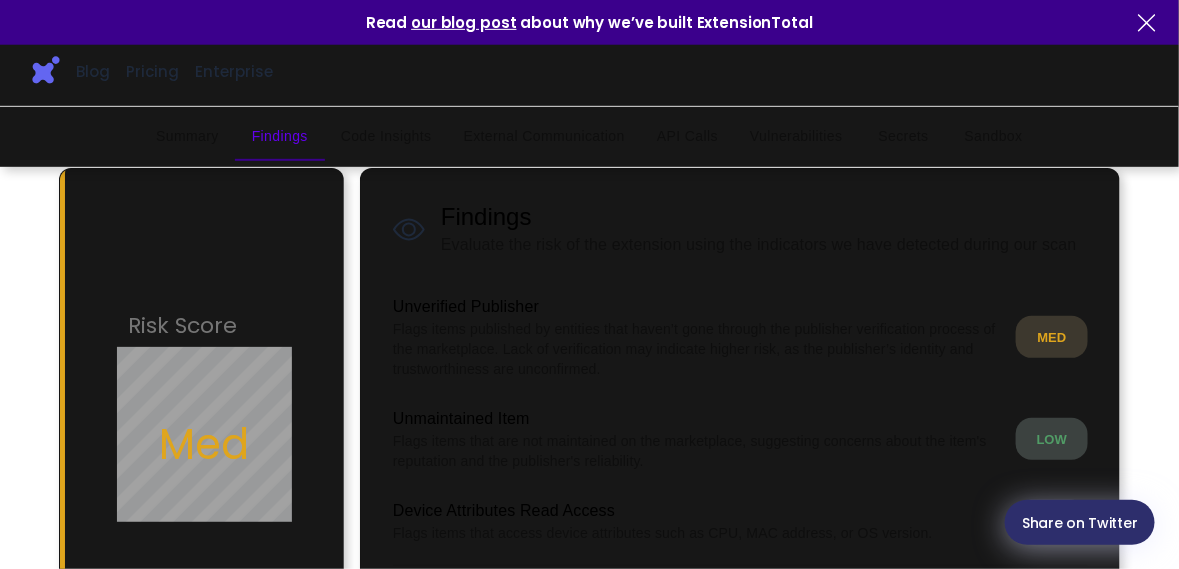 click on "MED" at bounding box center (1052, 337) 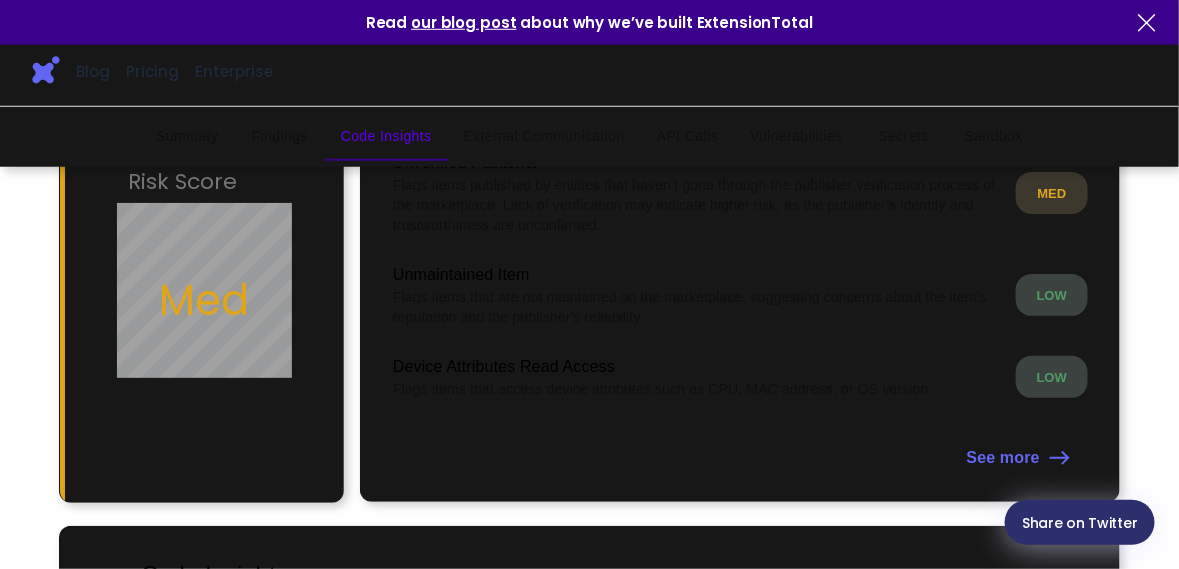 scroll, scrollTop: 1008, scrollLeft: 0, axis: vertical 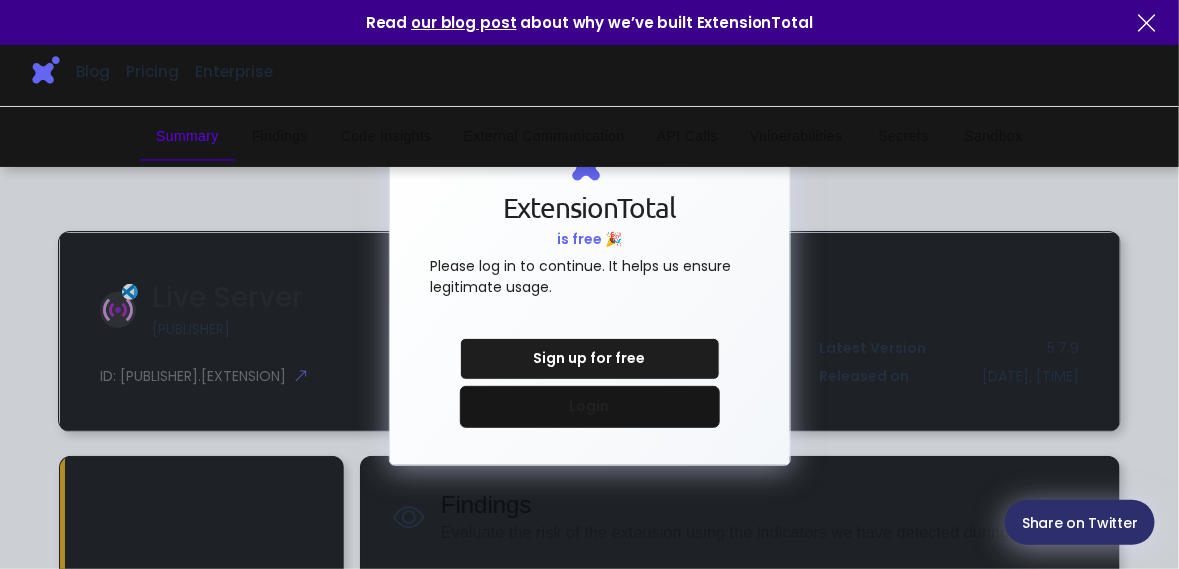 click at bounding box center [1147, 23] 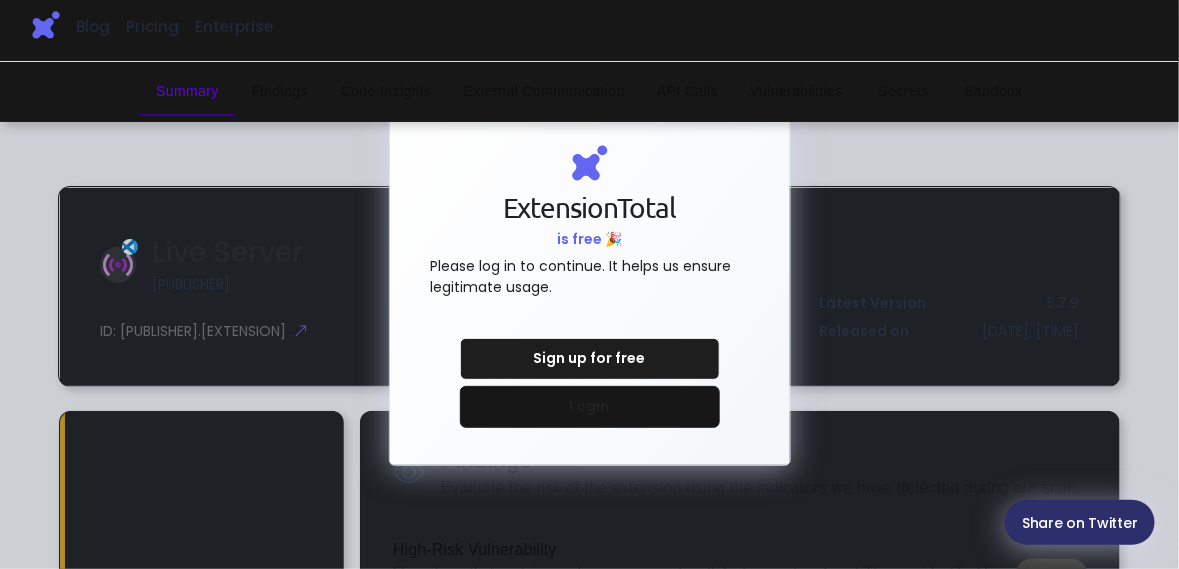 click at bounding box center (589, 284) 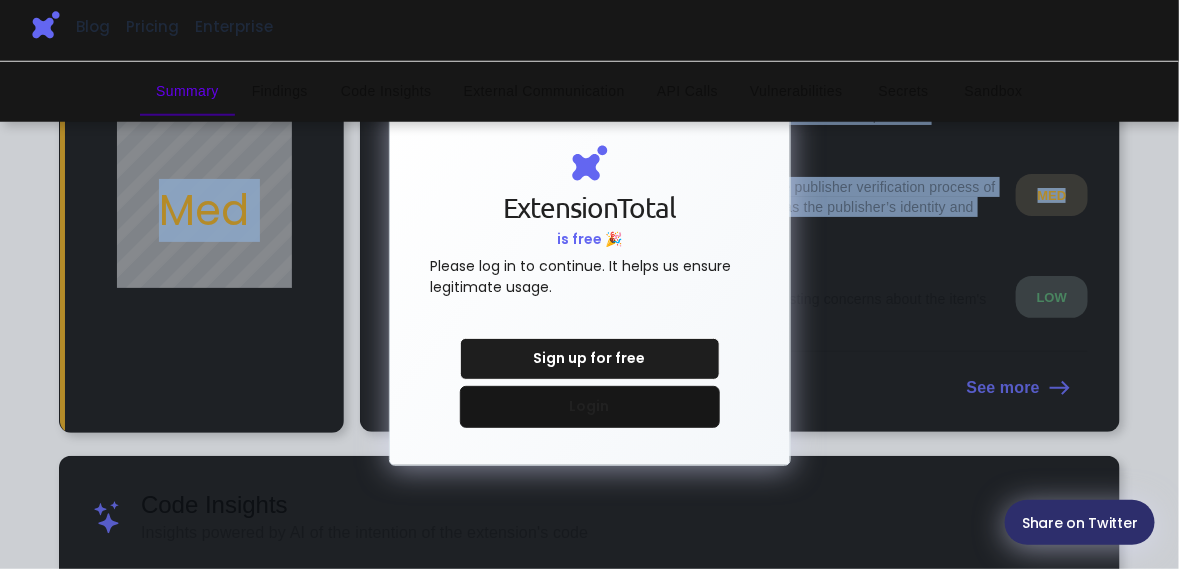 click on "Code Insights
Key Activities:
,  ." at bounding box center [589, -213] 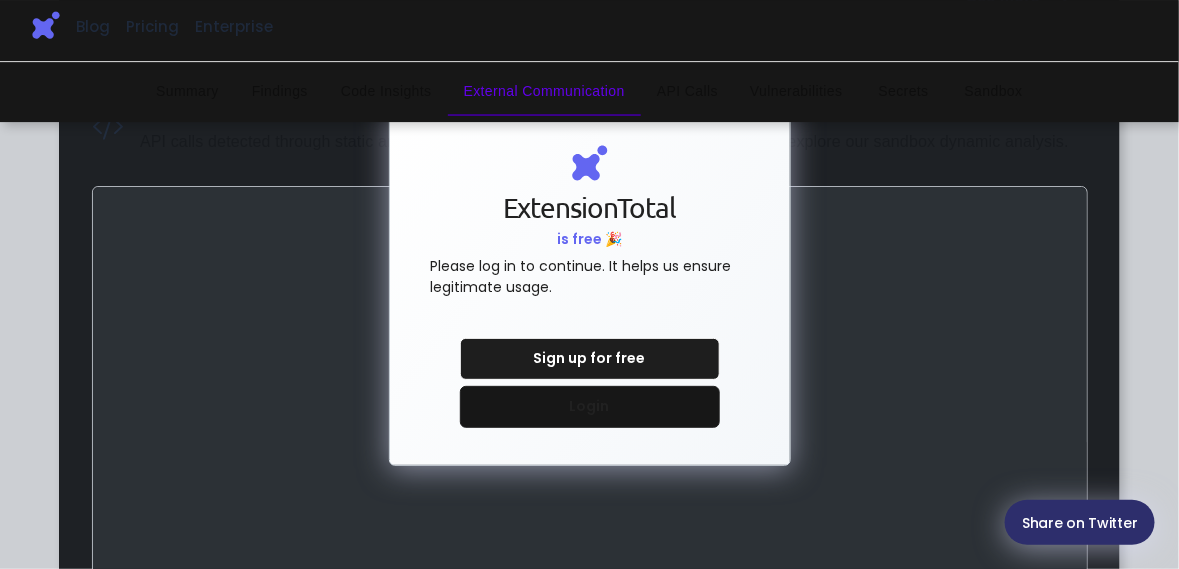 scroll, scrollTop: 554, scrollLeft: 0, axis: vertical 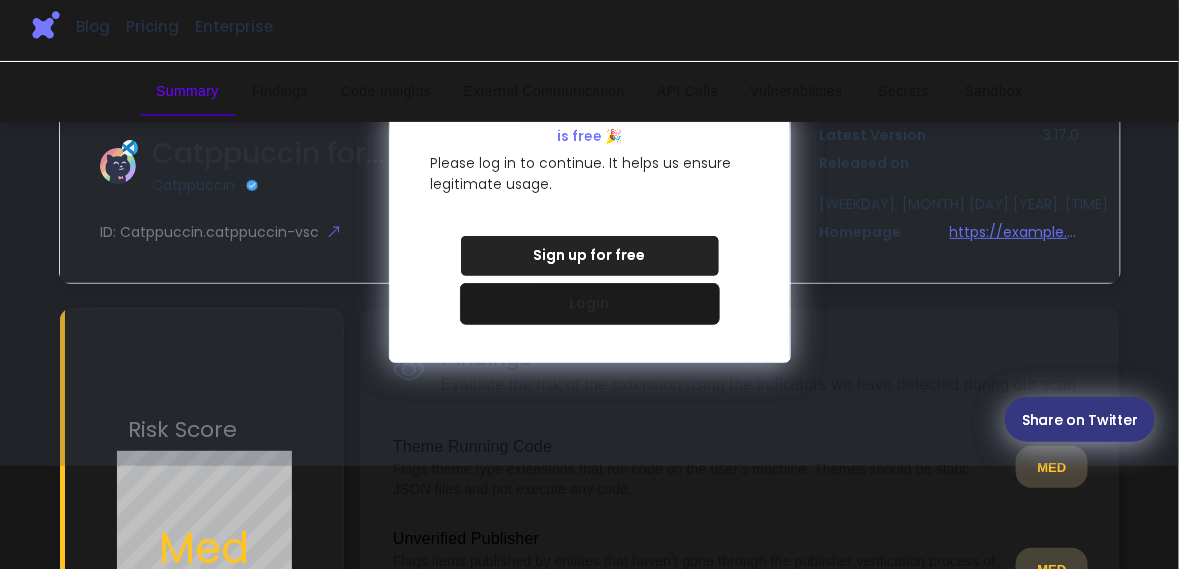 click on "Code Insights" at bounding box center [386, 92] 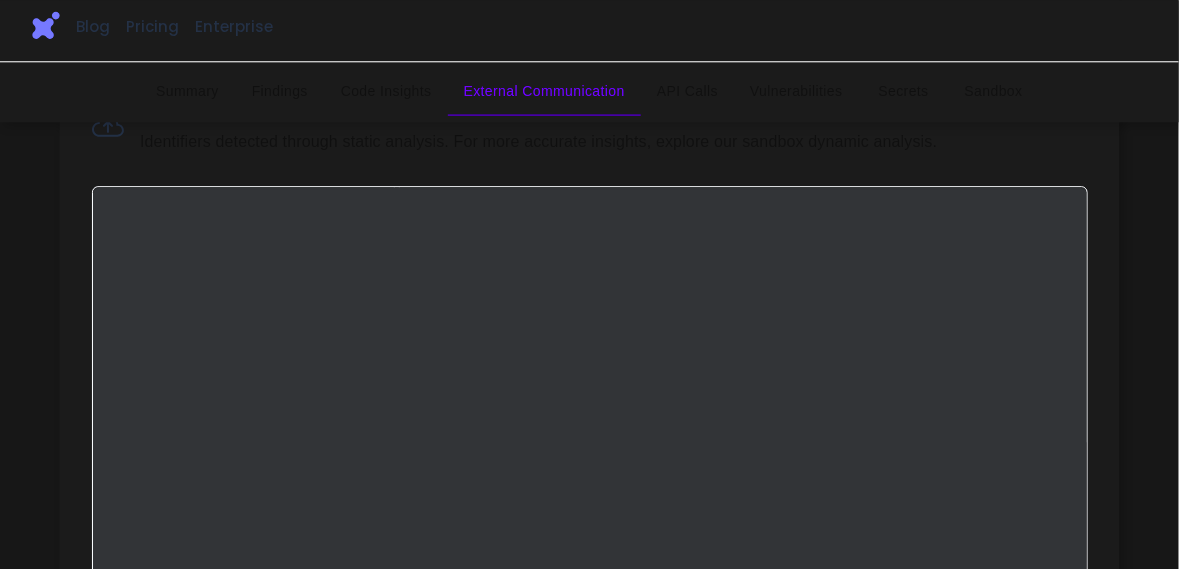 scroll, scrollTop: 1121, scrollLeft: 0, axis: vertical 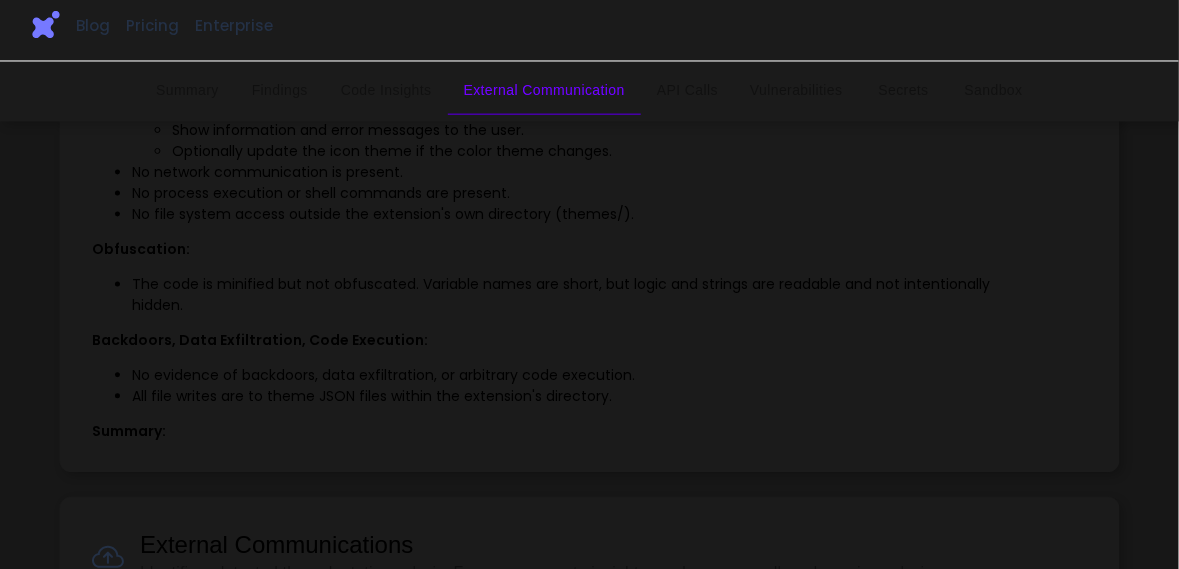 click on "Findings" at bounding box center (280, 92) 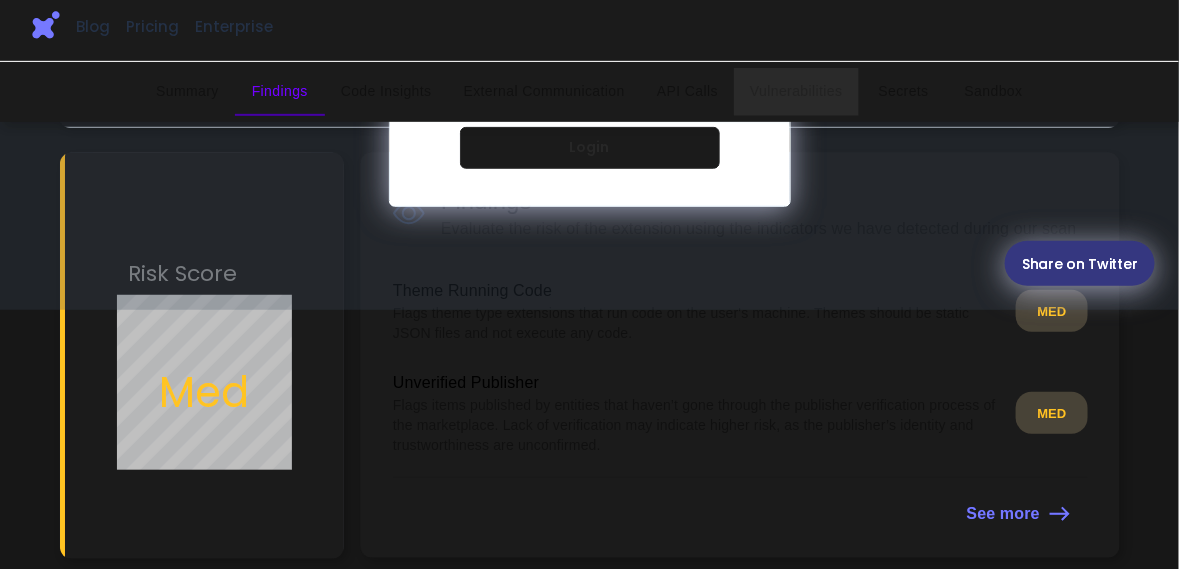 click on "Vulnerabilities" at bounding box center [796, 92] 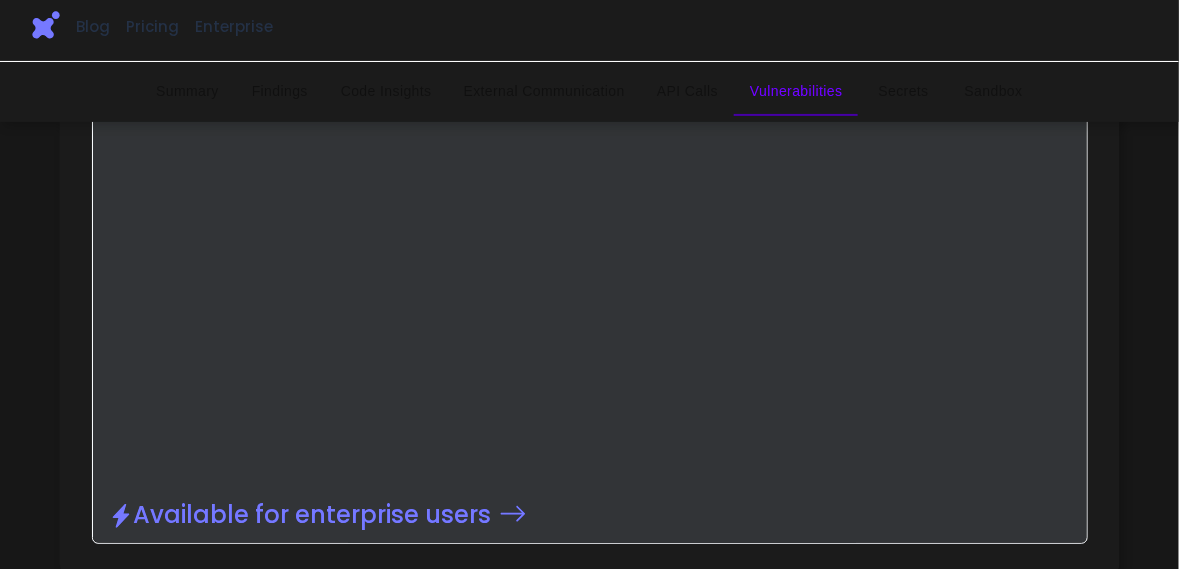 click on "Sandbox" at bounding box center (994, 92) 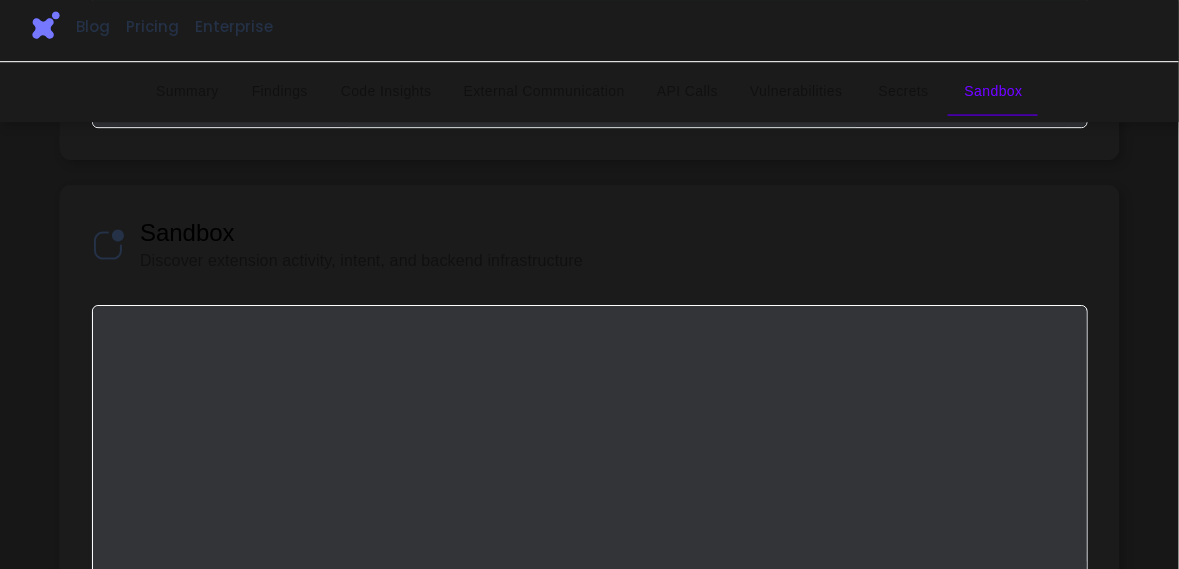 scroll, scrollTop: 4837, scrollLeft: 0, axis: vertical 